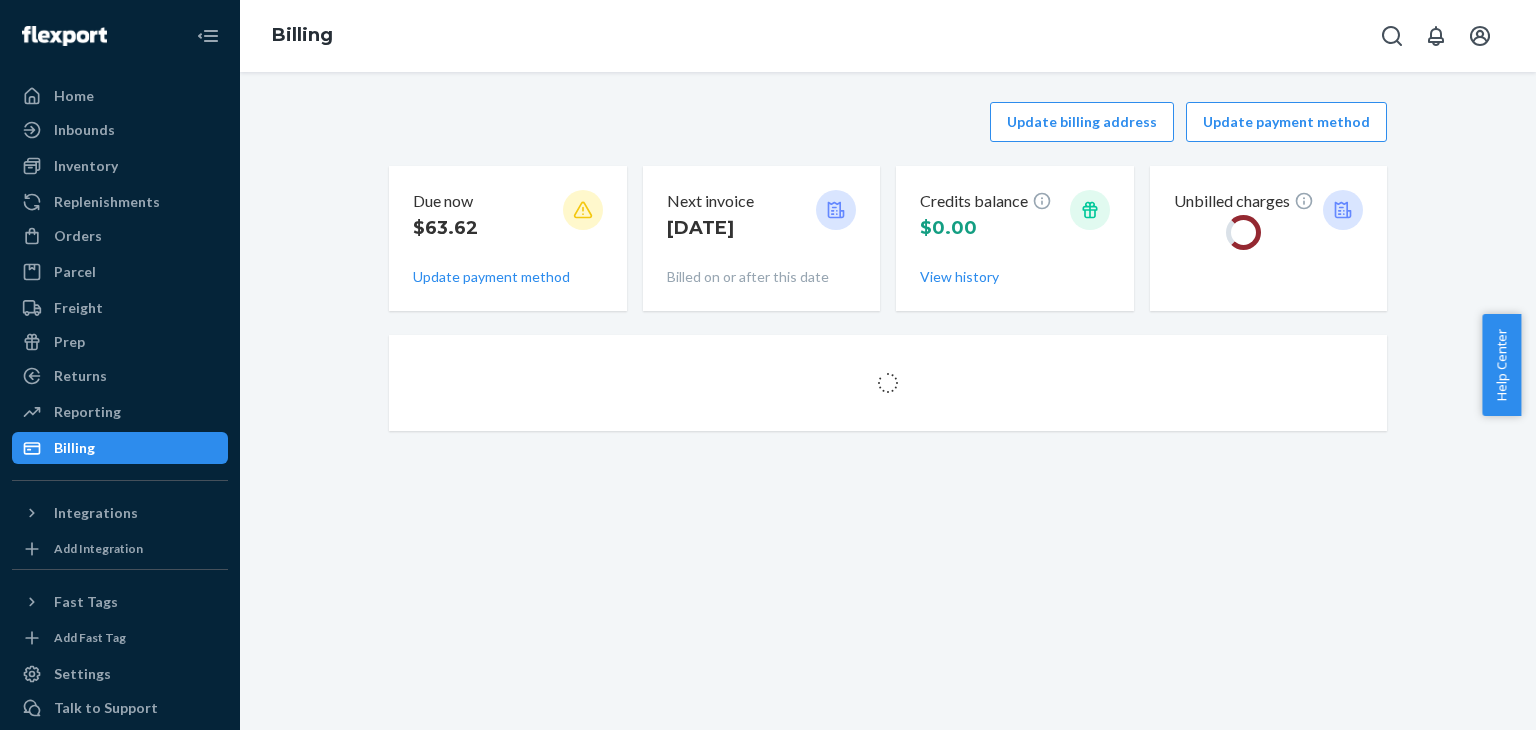scroll, scrollTop: 0, scrollLeft: 0, axis: both 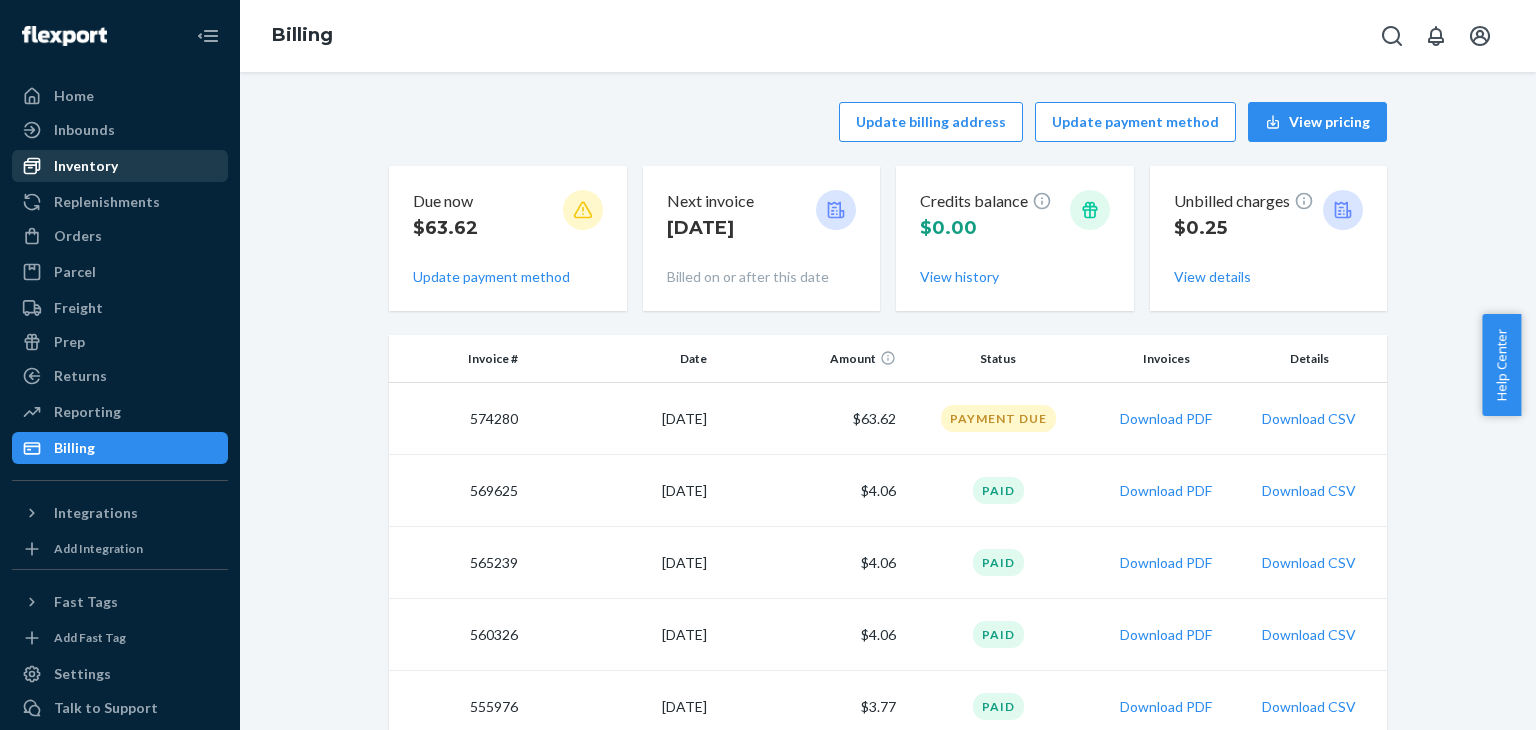 click on "Inventory" at bounding box center [86, 166] 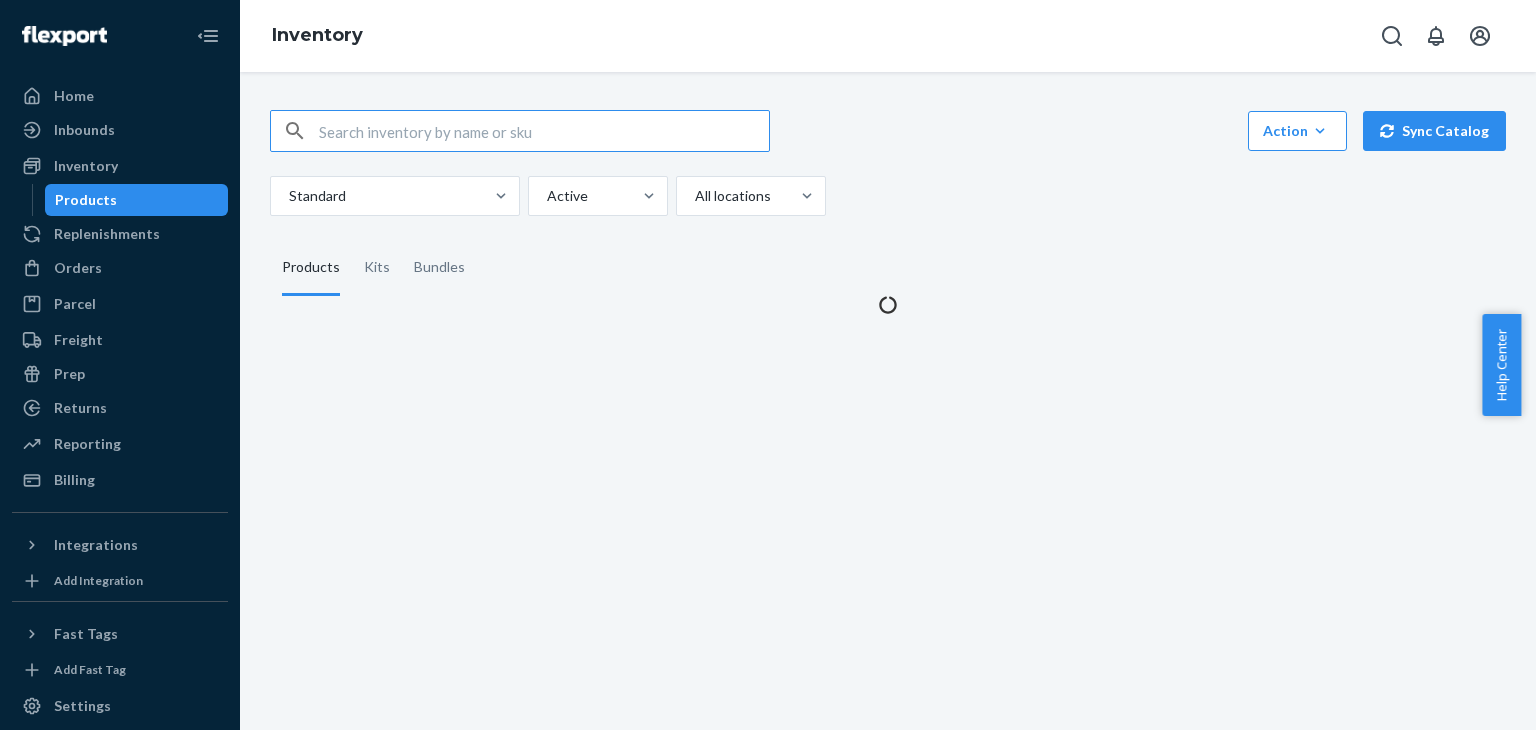 click on "Home Inbounds Shipping Plans Problems Inventory Products Replenishments Orders Ecommerce Orders Wholesale Orders Parcel Parcel orders Integrations Freight Prep Returns All Returns Settings Packages Reporting Reports Analytics Billing" at bounding box center [120, 288] 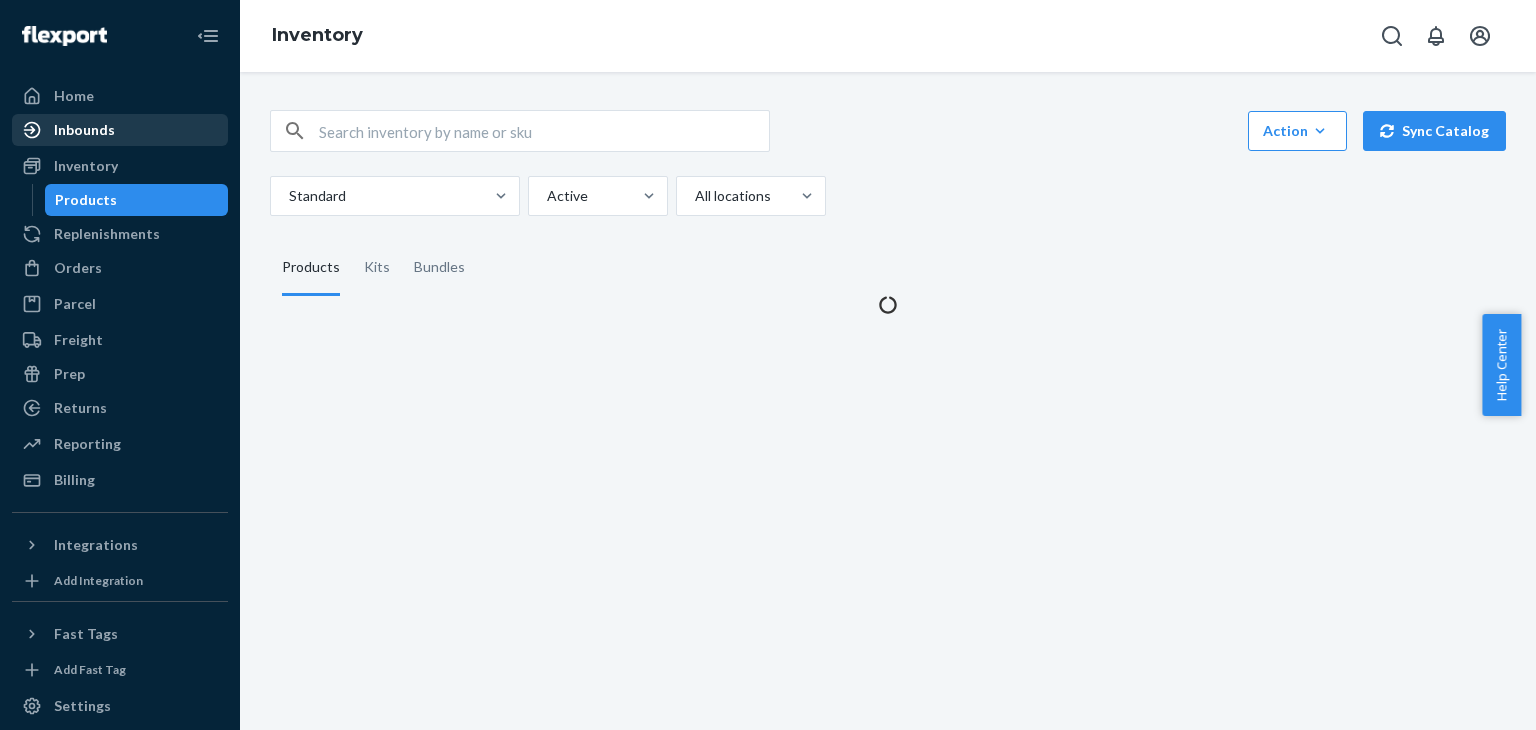 click on "Inbounds" at bounding box center [84, 130] 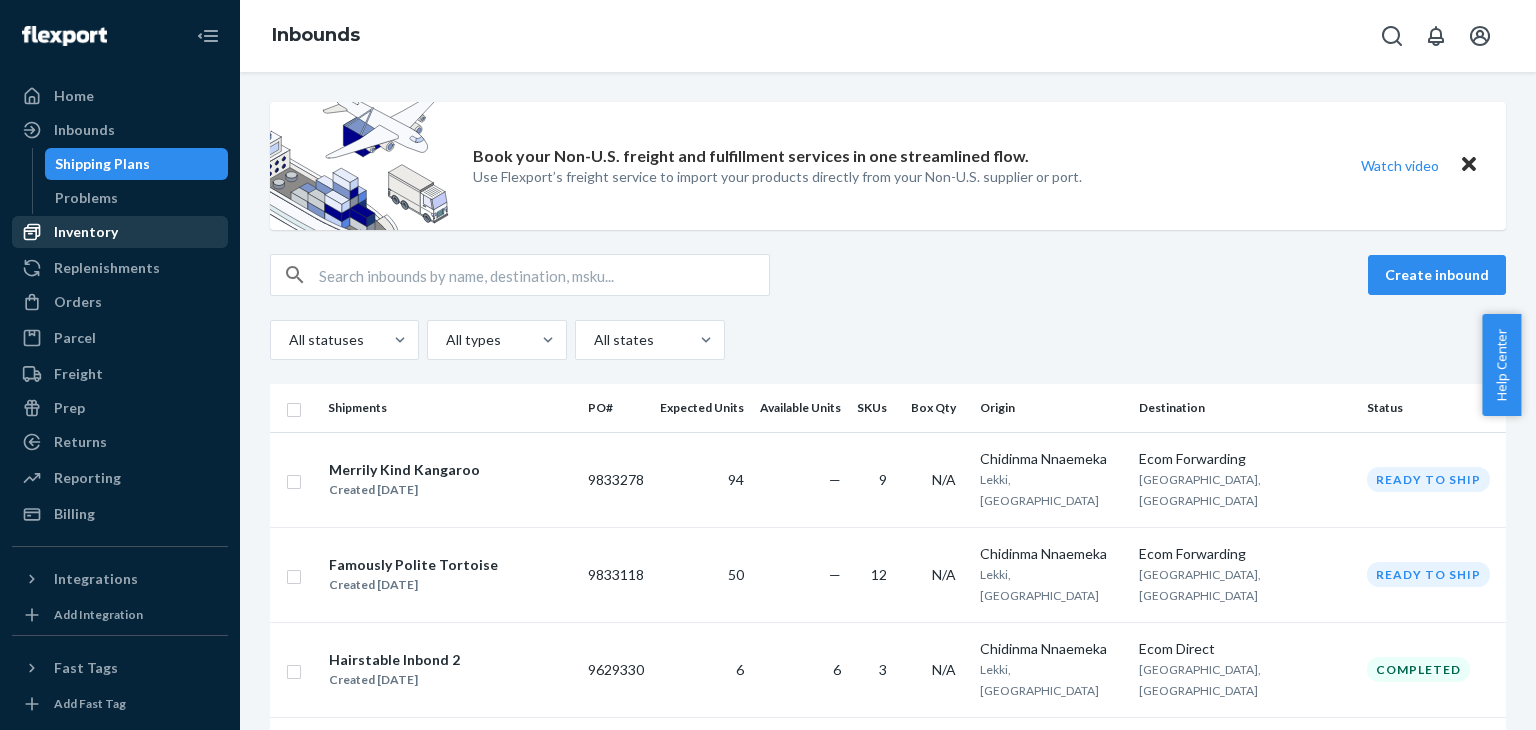 click on "Inventory" at bounding box center [86, 232] 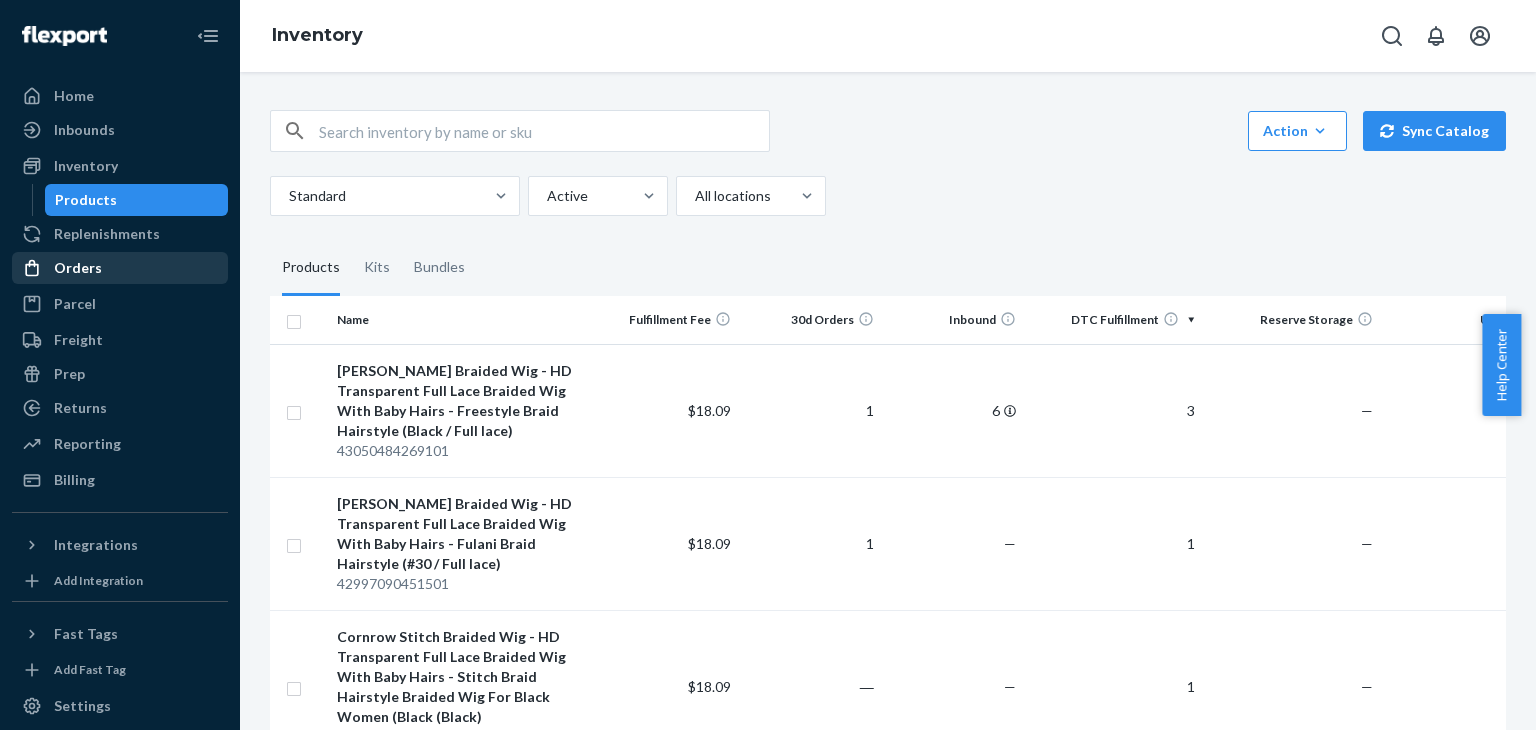 click on "Orders" at bounding box center [120, 268] 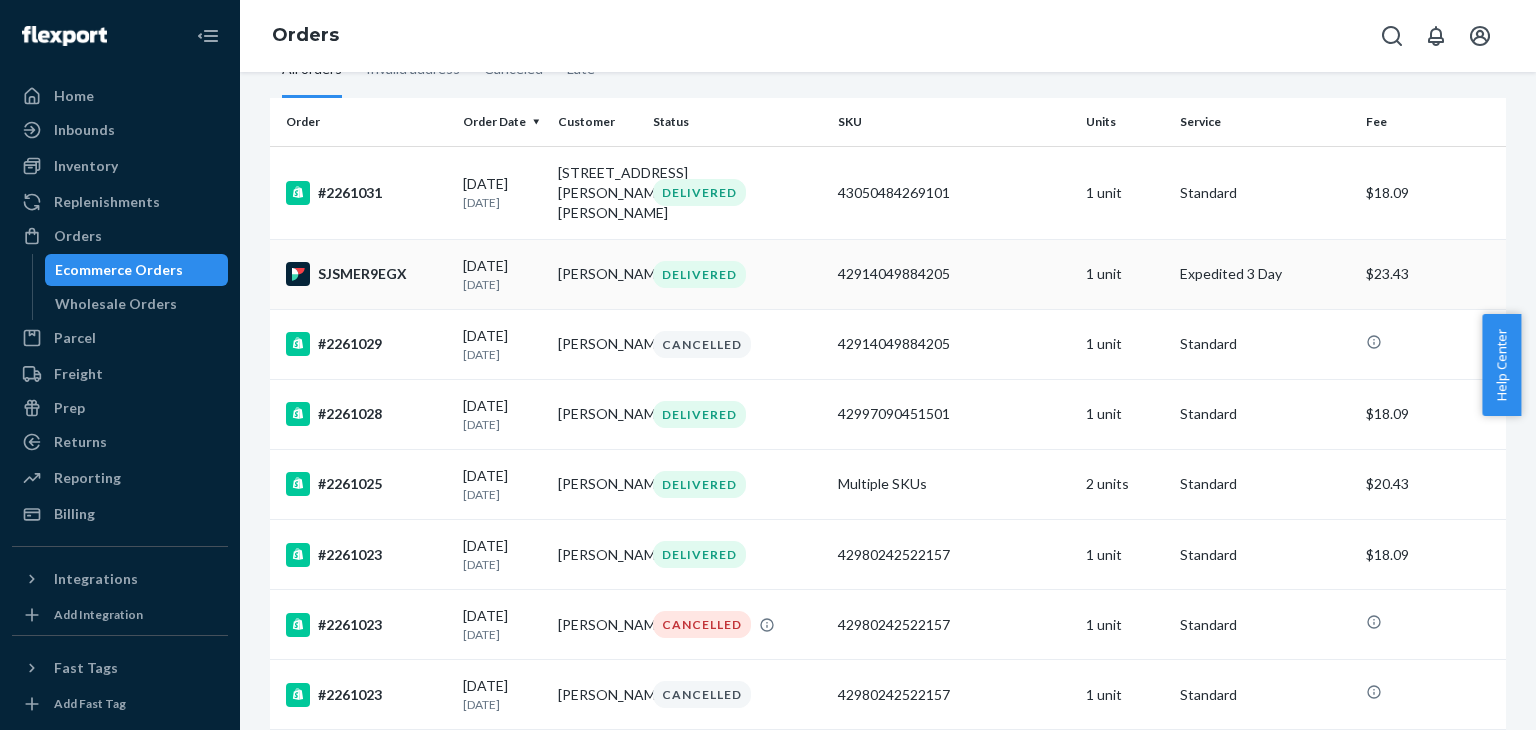 scroll, scrollTop: 150, scrollLeft: 0, axis: vertical 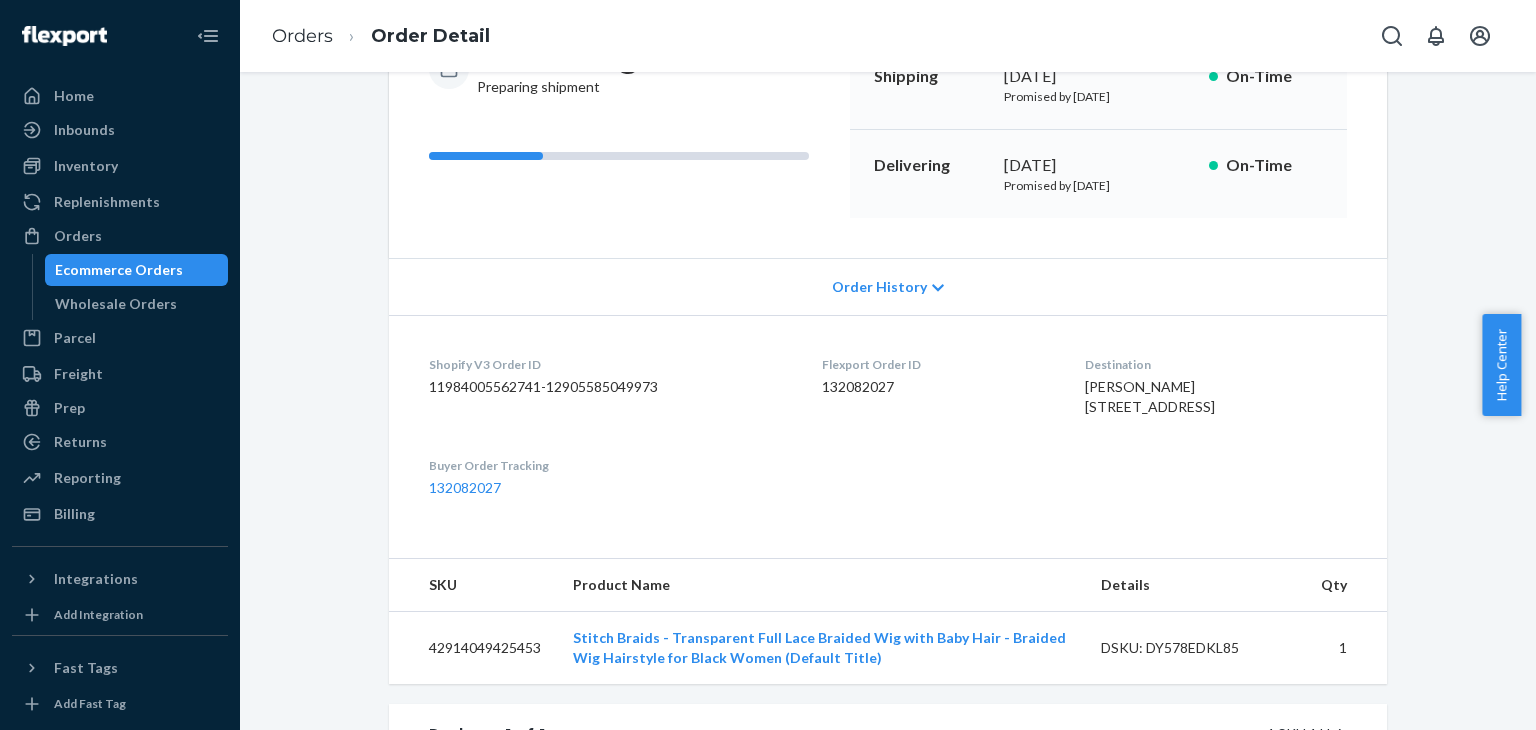 click on "Order History" at bounding box center (879, 287) 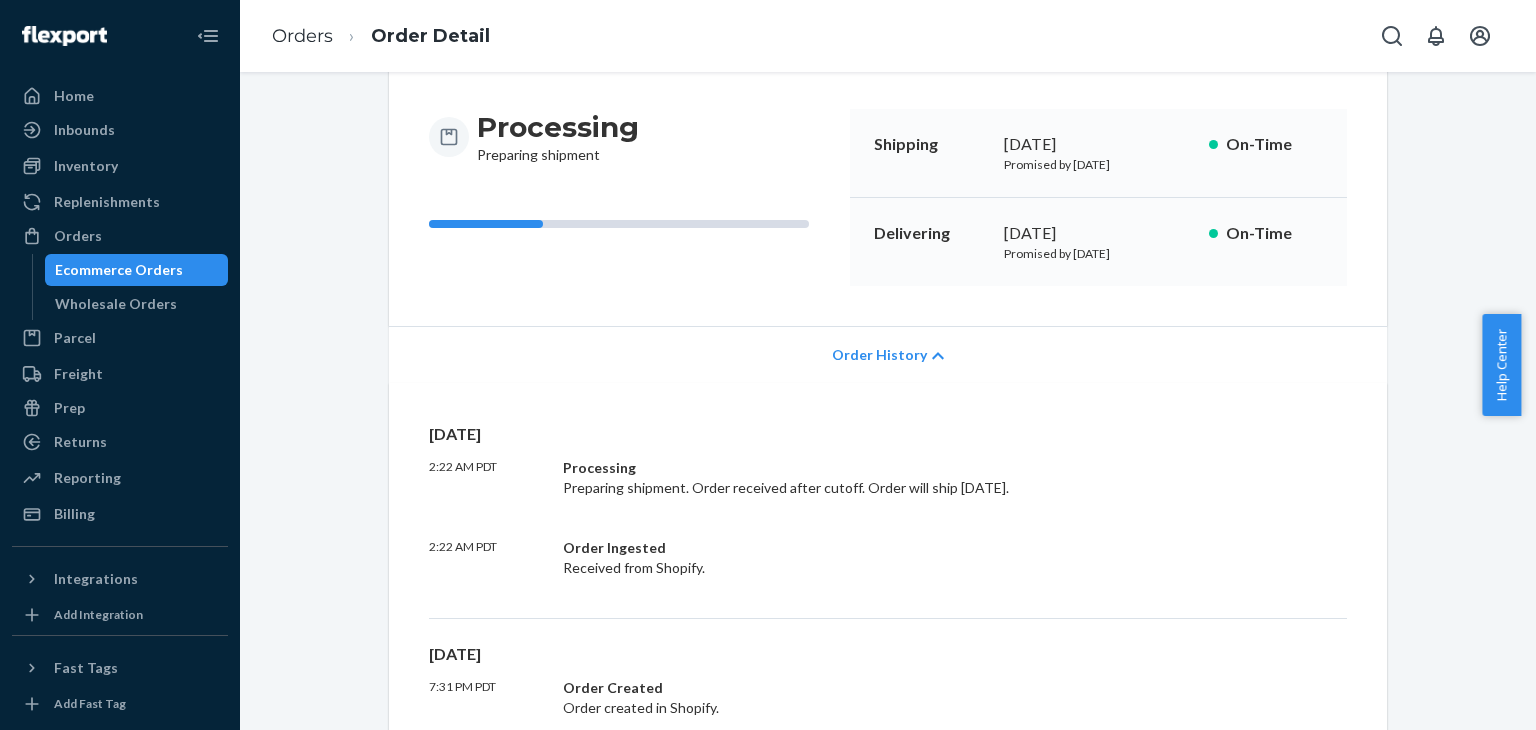 scroll, scrollTop: 0, scrollLeft: 0, axis: both 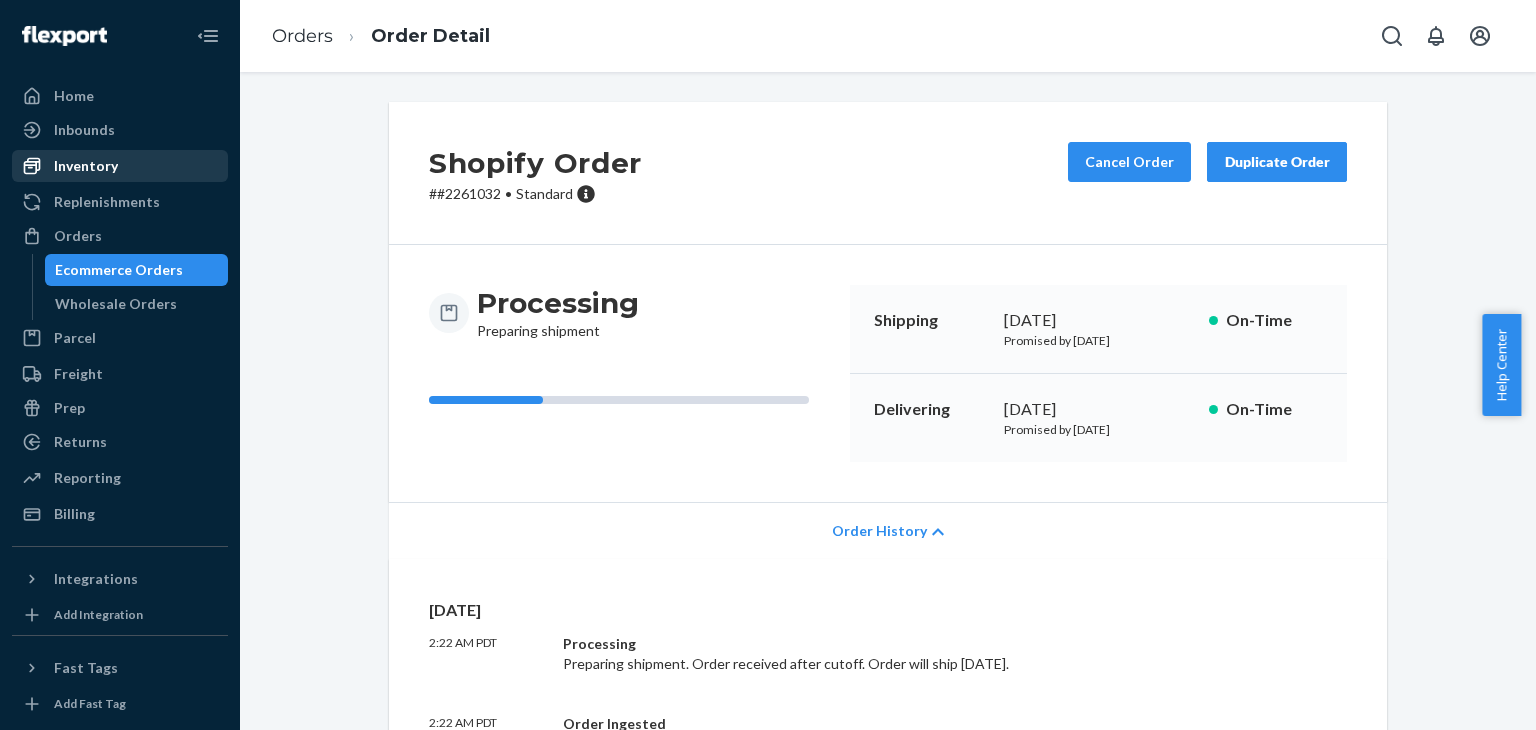 click on "Inventory" at bounding box center (120, 166) 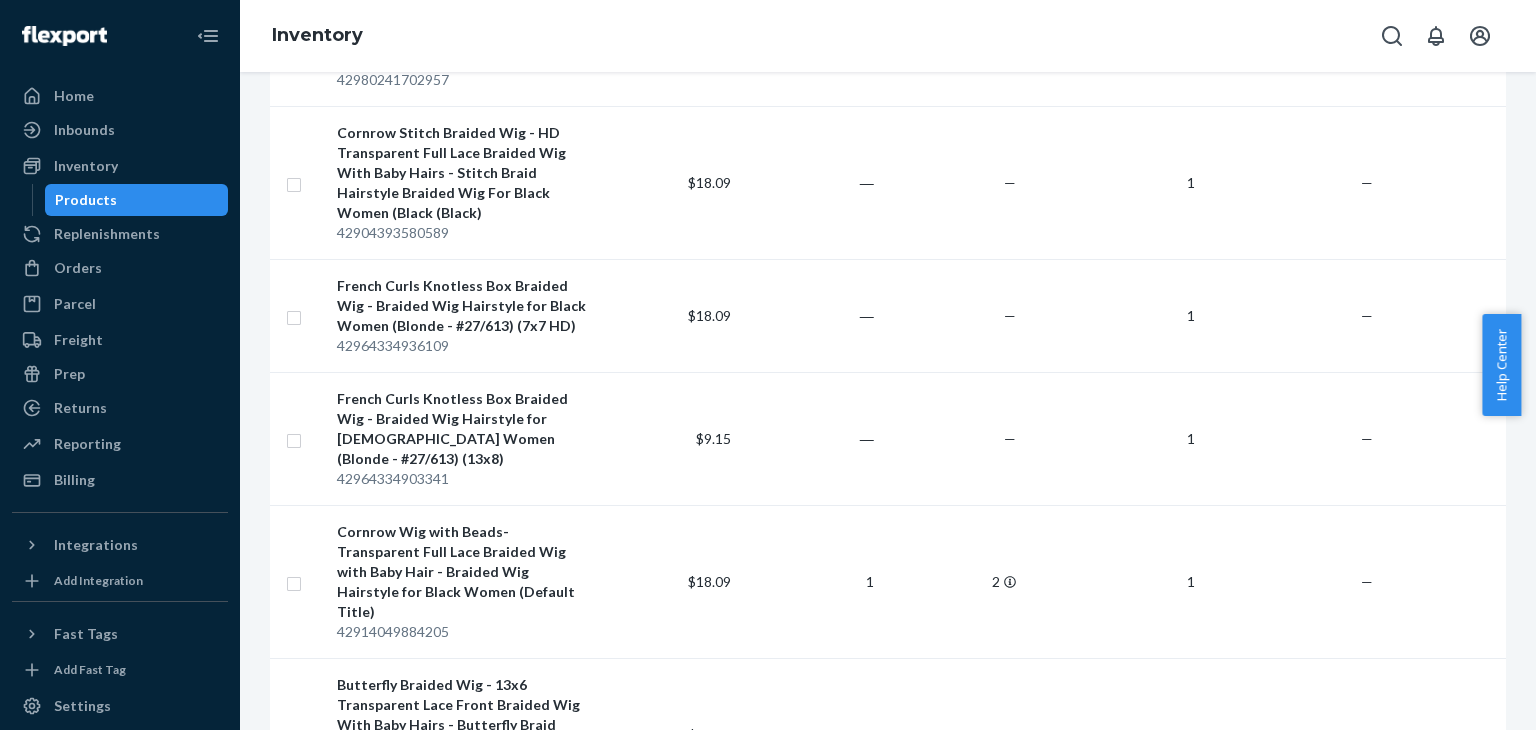 scroll, scrollTop: 975, scrollLeft: 0, axis: vertical 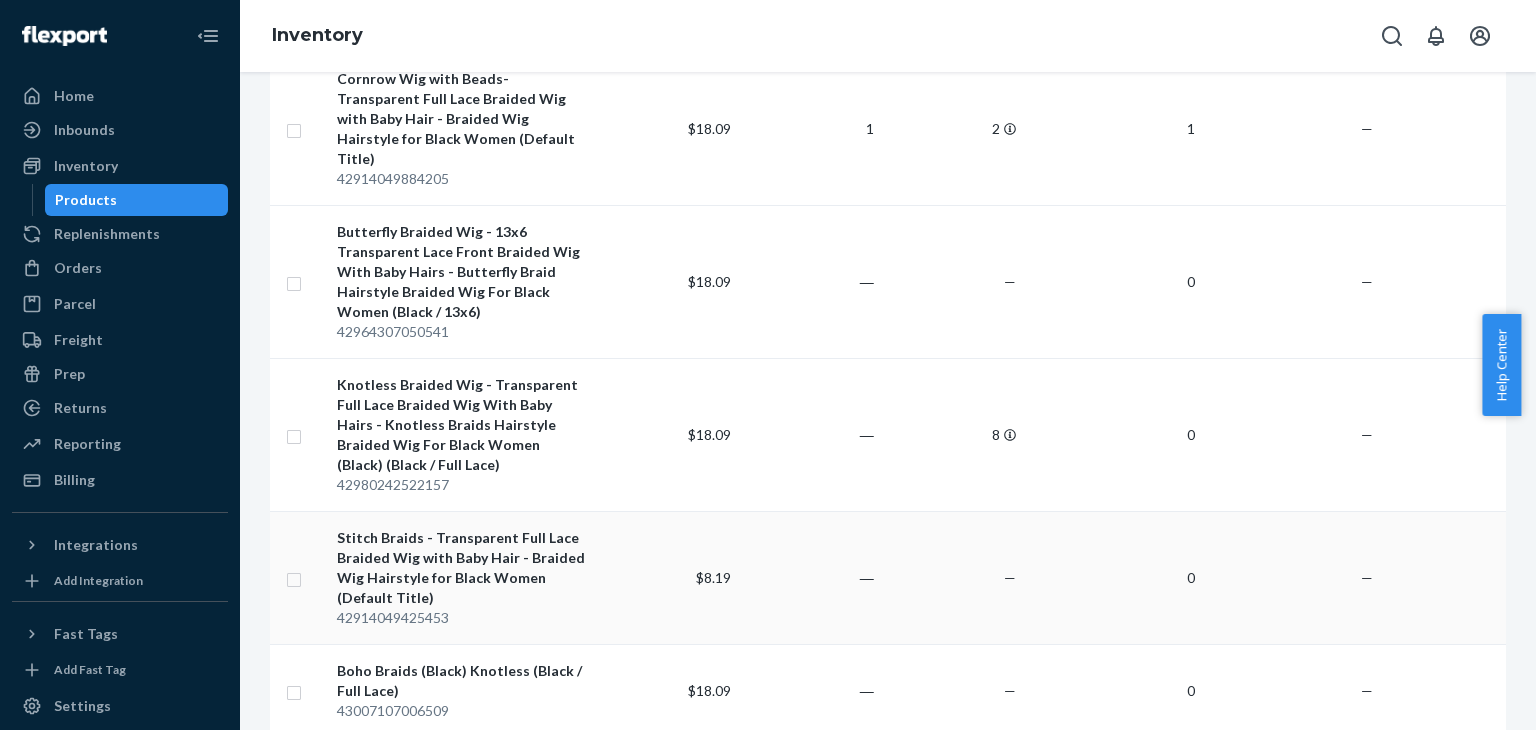 click on "0" at bounding box center [1113, 577] 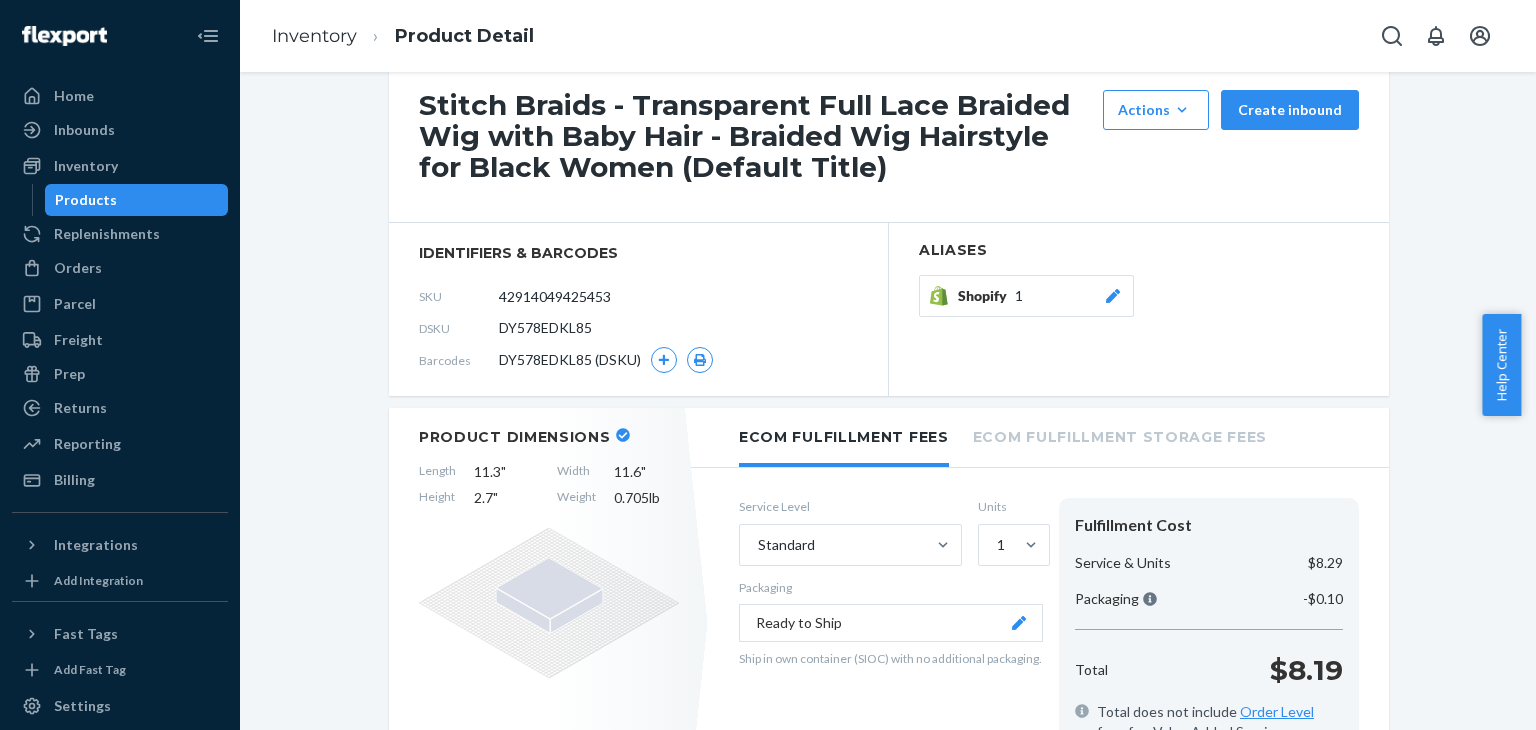scroll, scrollTop: 0, scrollLeft: 0, axis: both 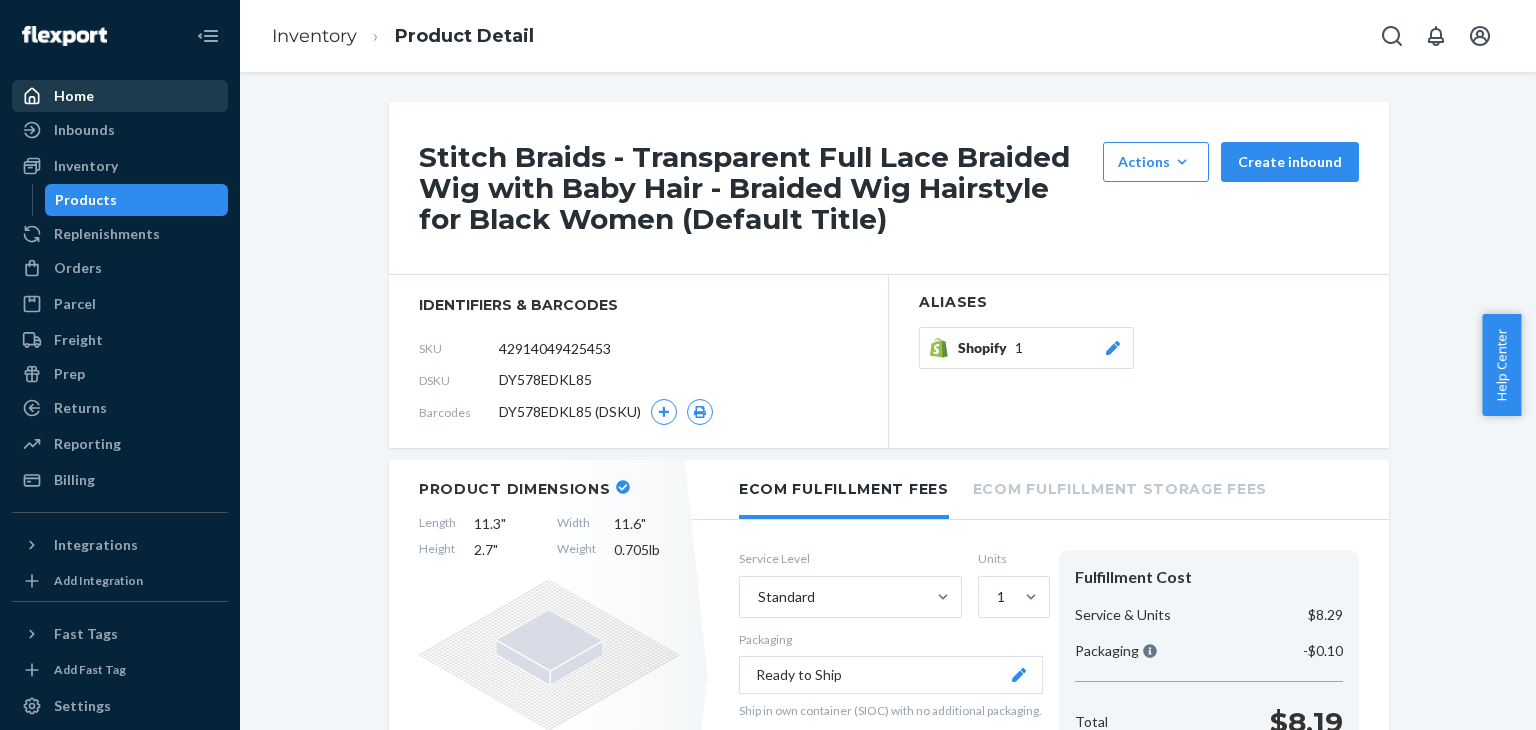 click on "Home" at bounding box center (120, 96) 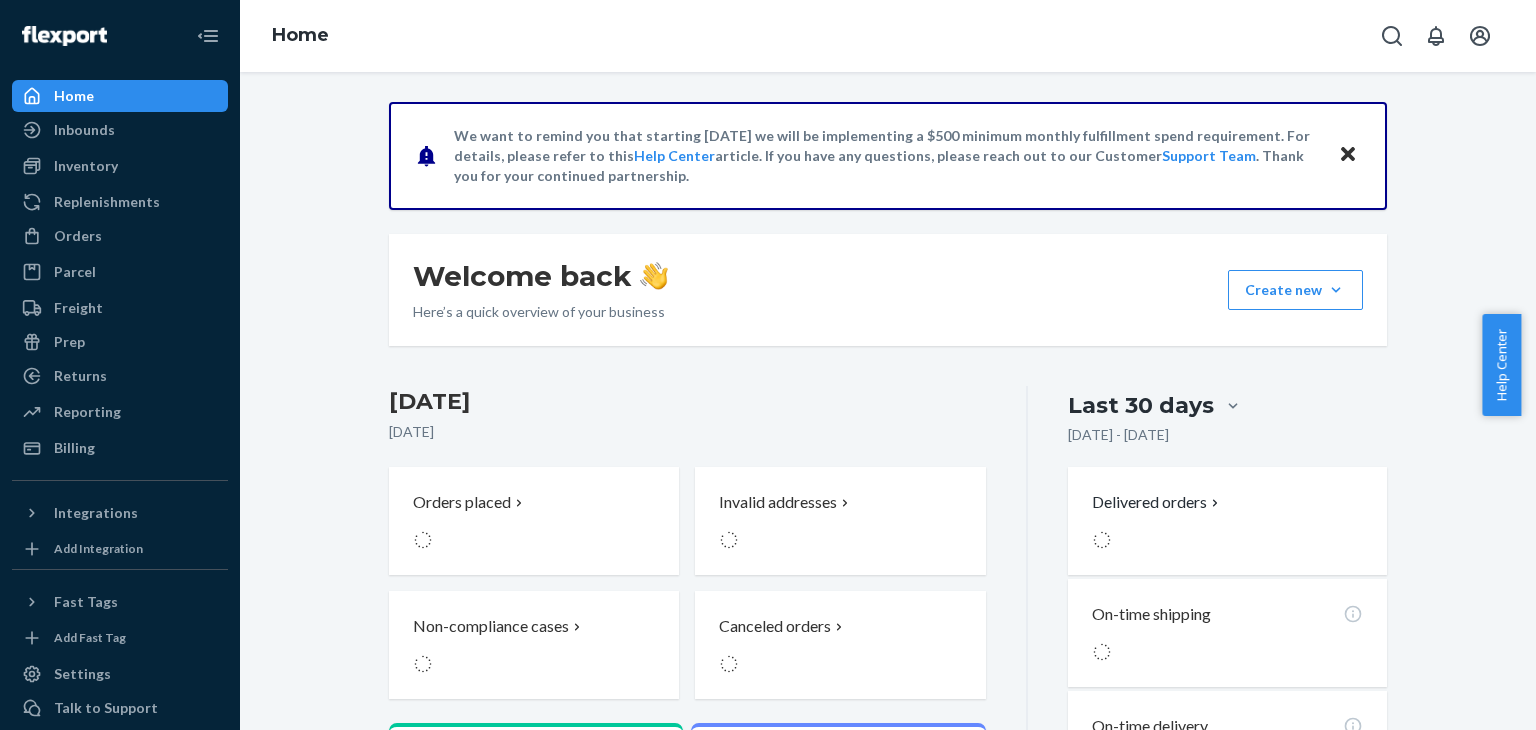 scroll, scrollTop: 84, scrollLeft: 0, axis: vertical 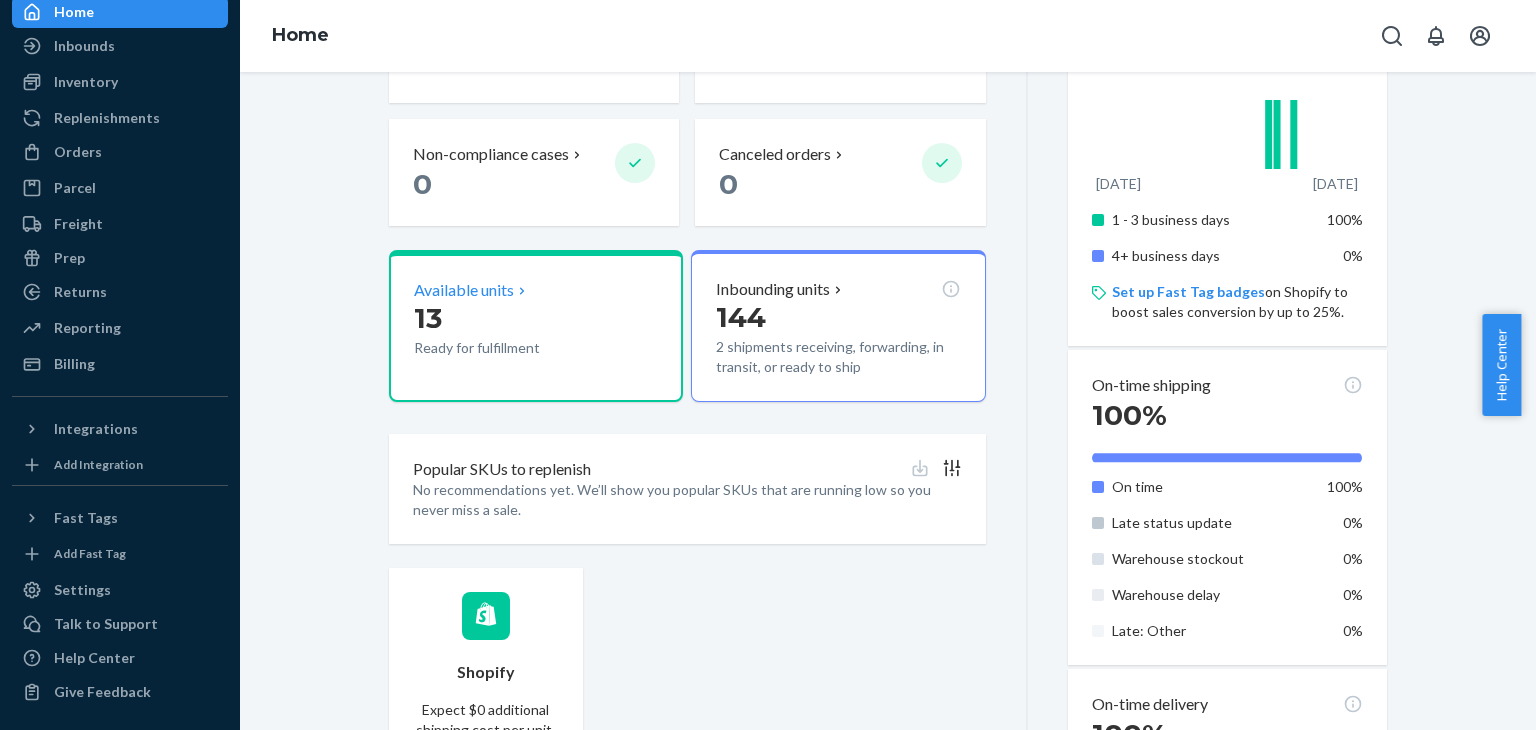 click on "13" at bounding box center (506, 318) 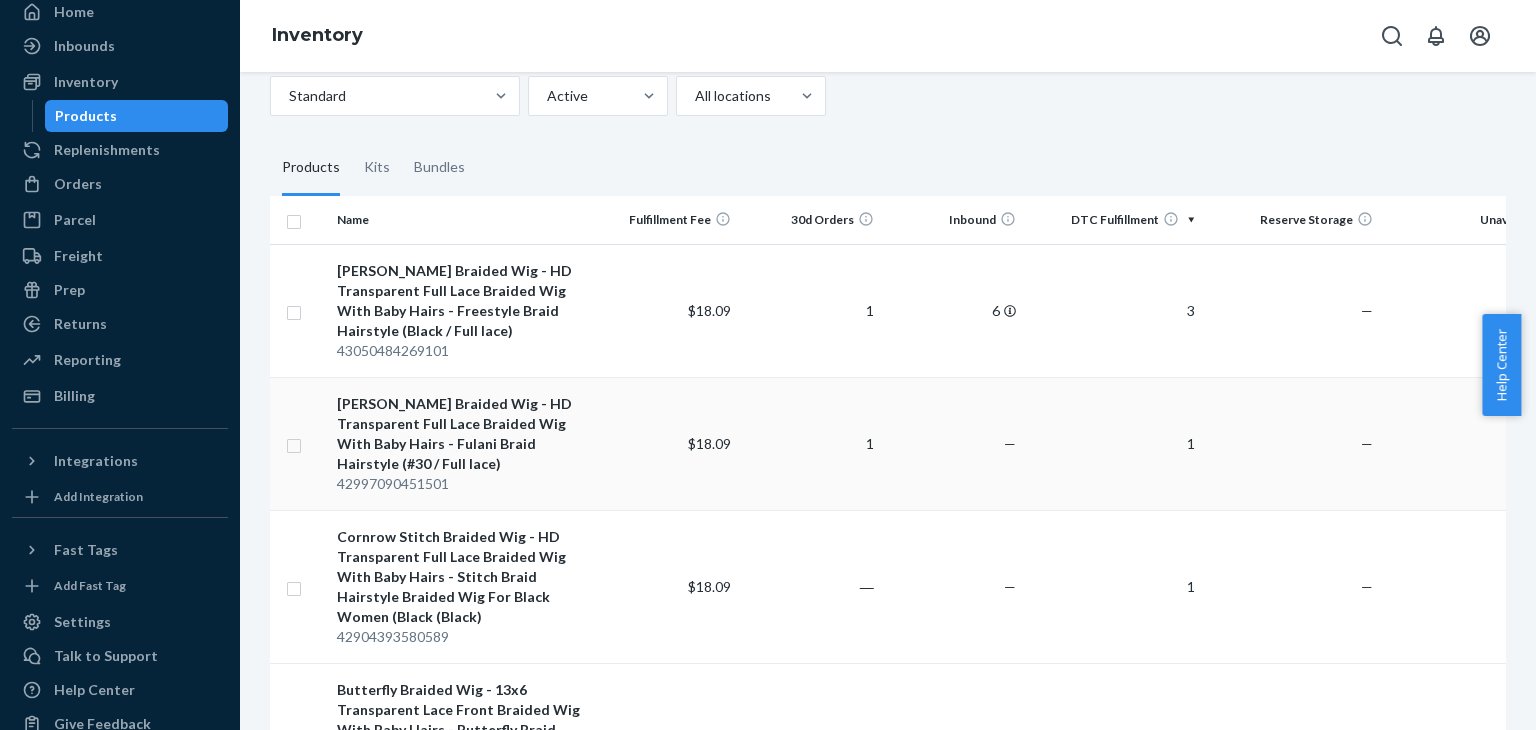 scroll, scrollTop: 108, scrollLeft: 0, axis: vertical 